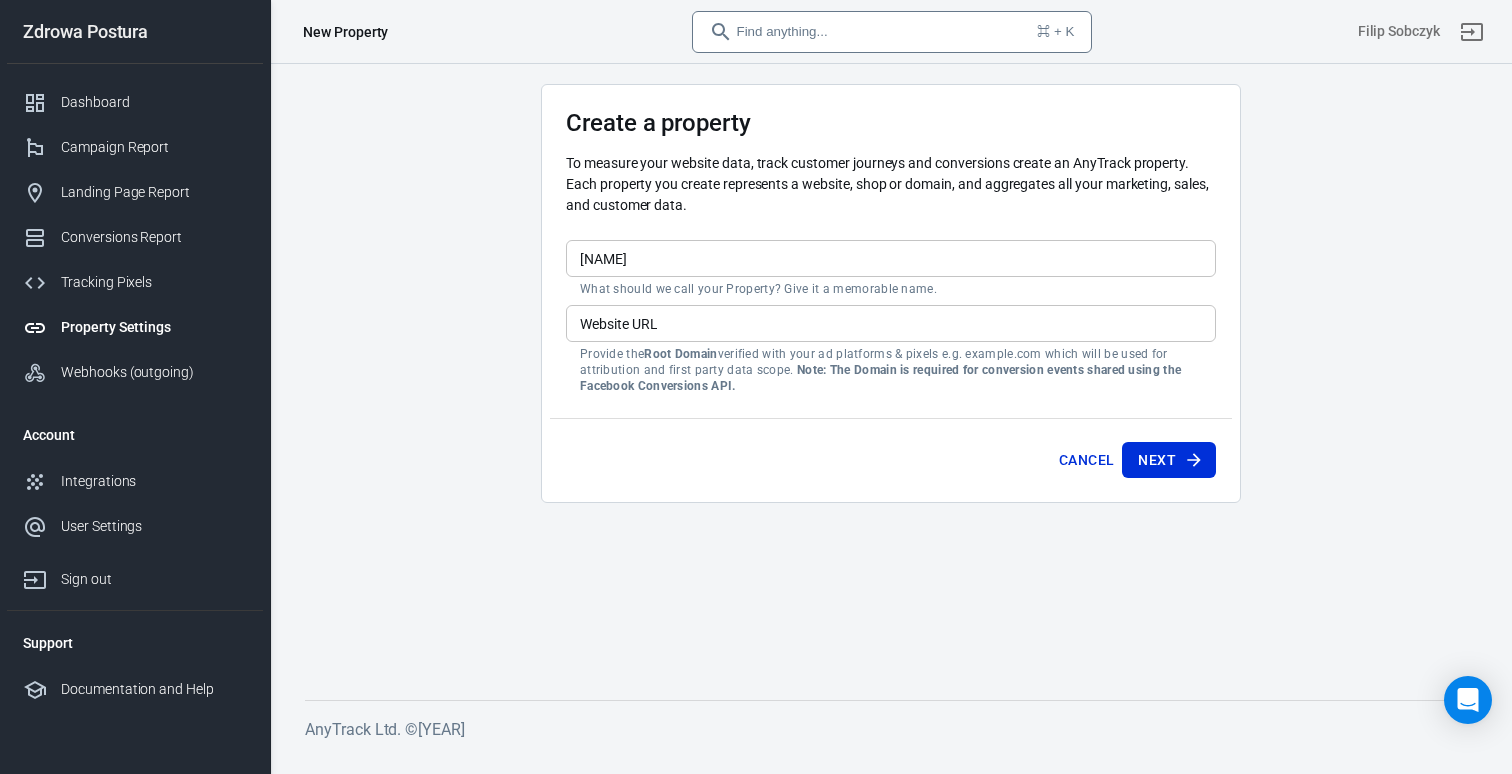 scroll, scrollTop: 0, scrollLeft: 0, axis: both 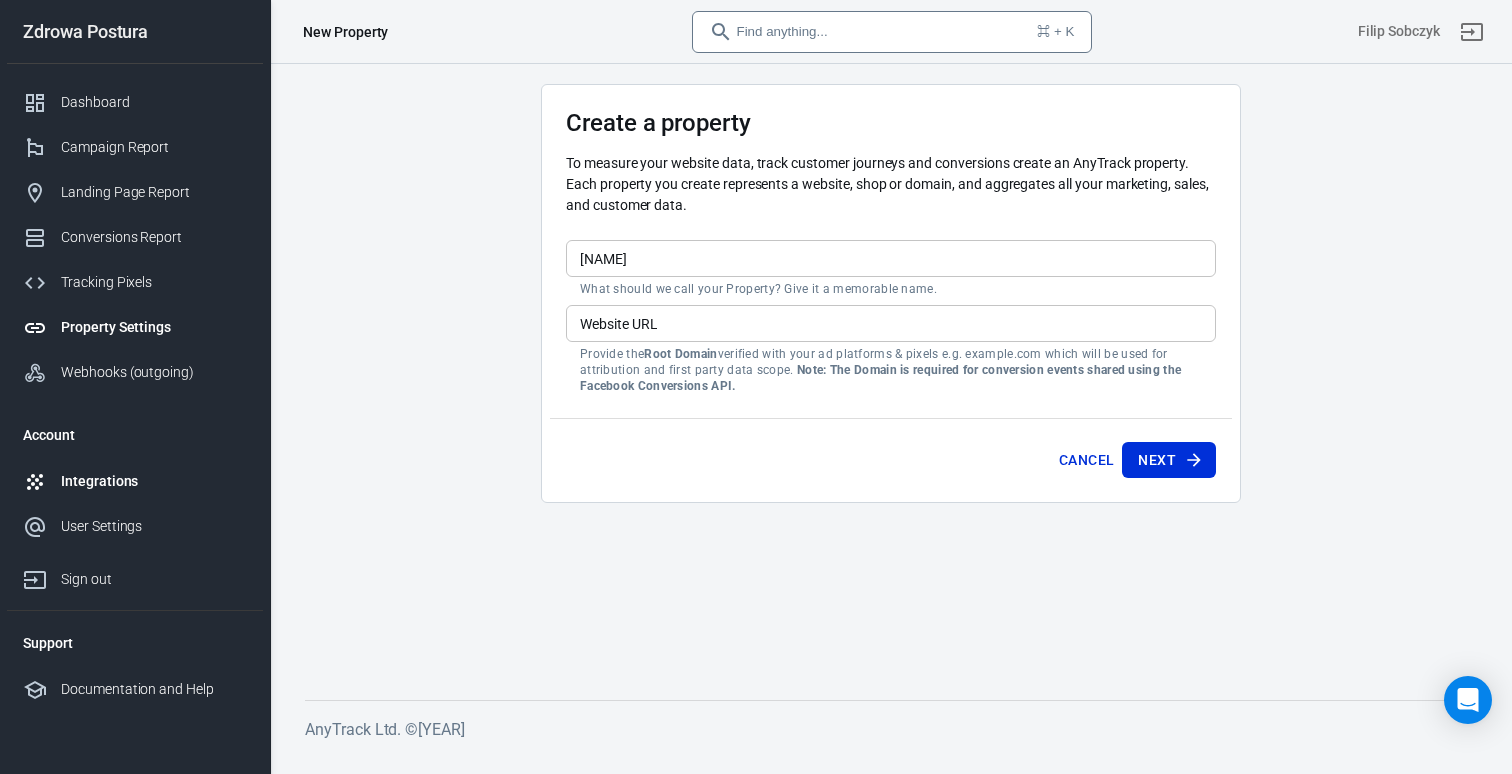 click on "Integrations" at bounding box center [154, 481] 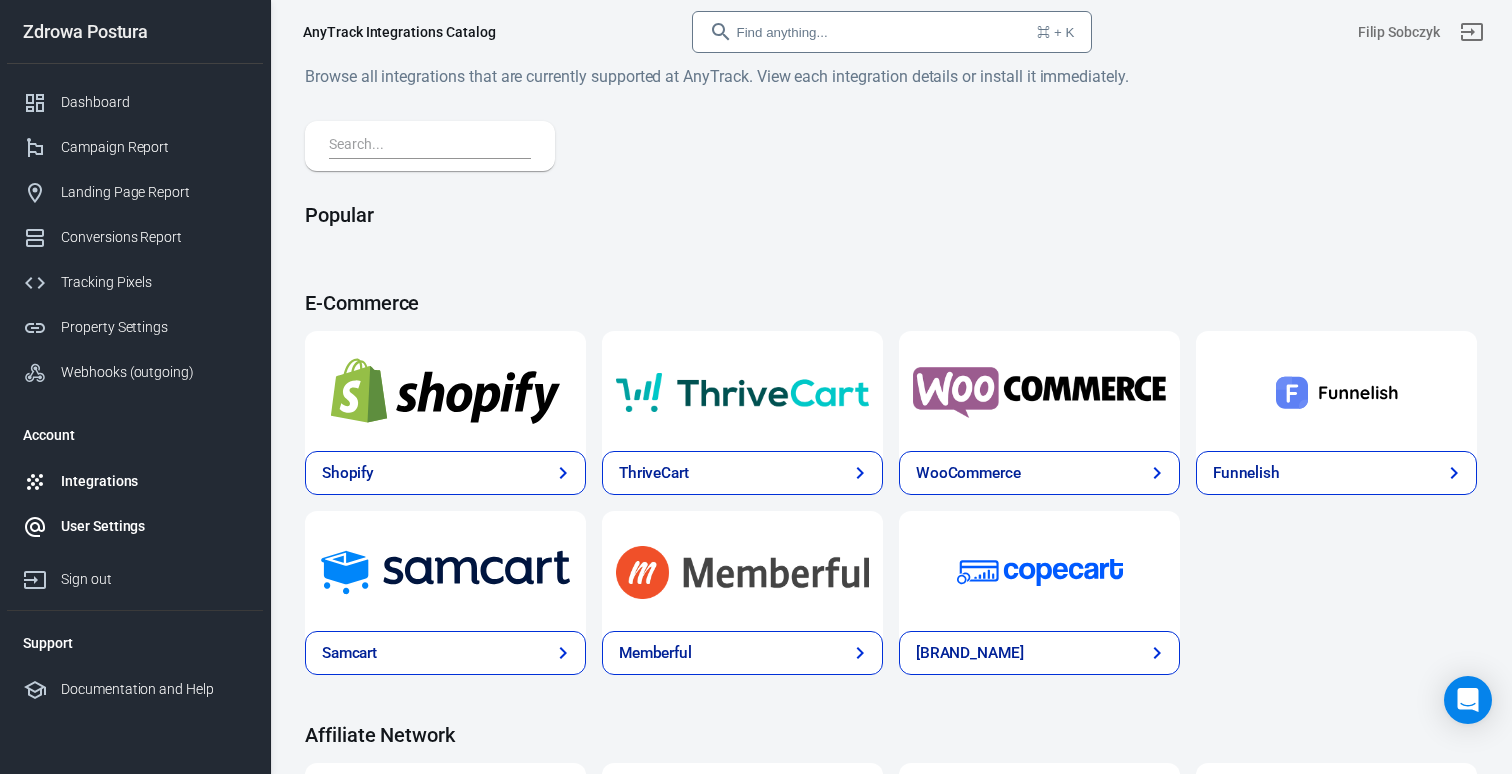 click on "User Settings" at bounding box center (135, 526) 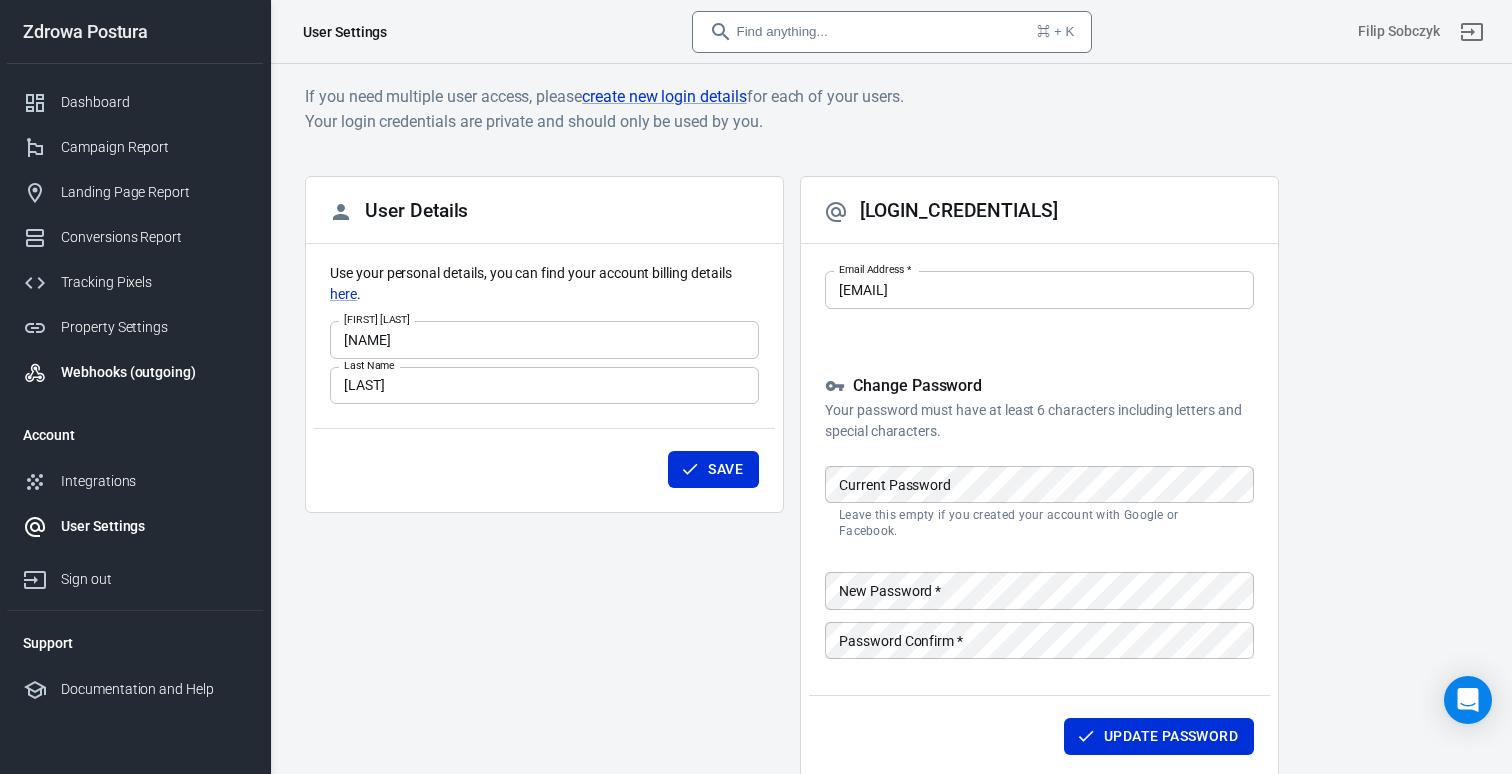 click on "Webhooks (outgoing)" at bounding box center [135, 372] 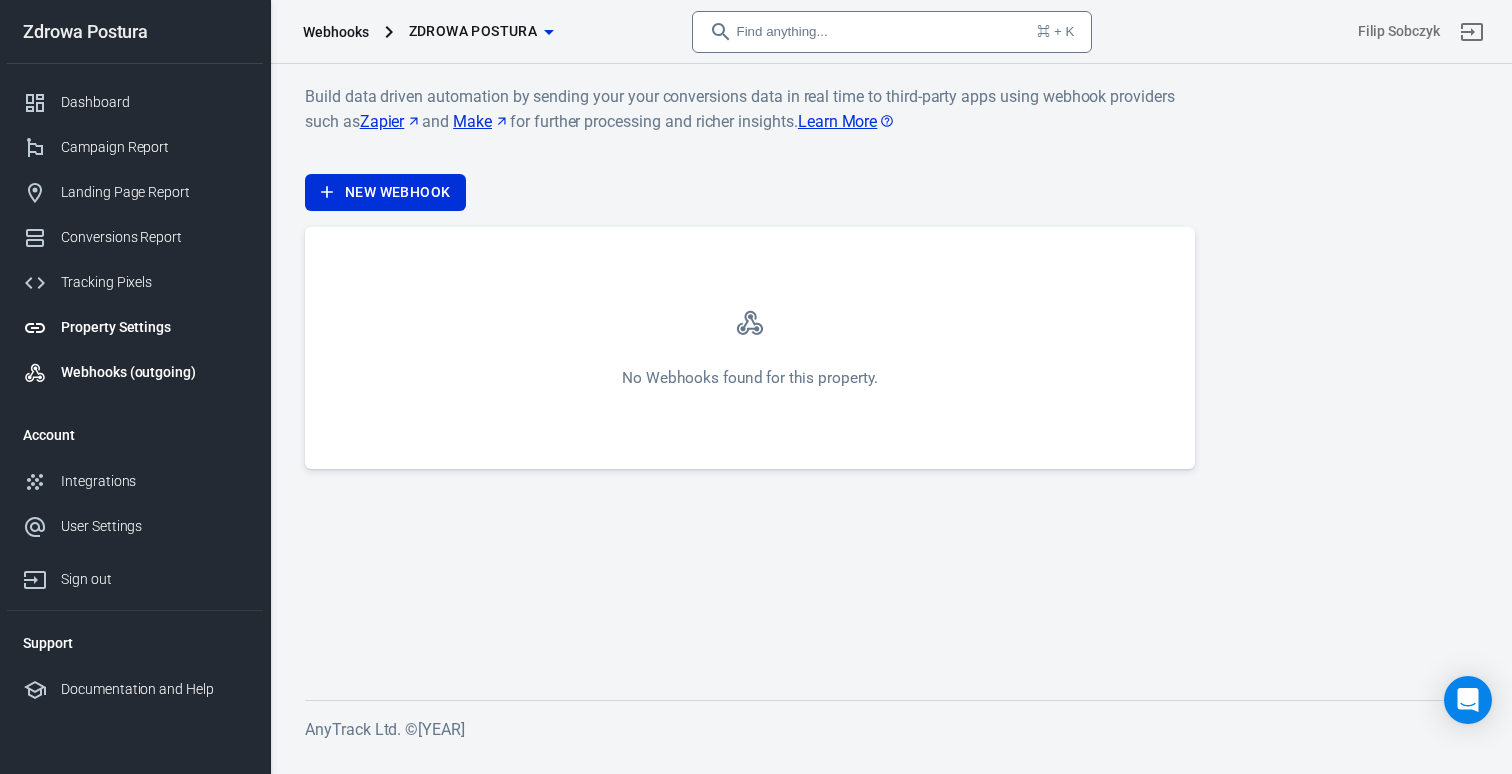 click on "Property Settings" at bounding box center [154, 327] 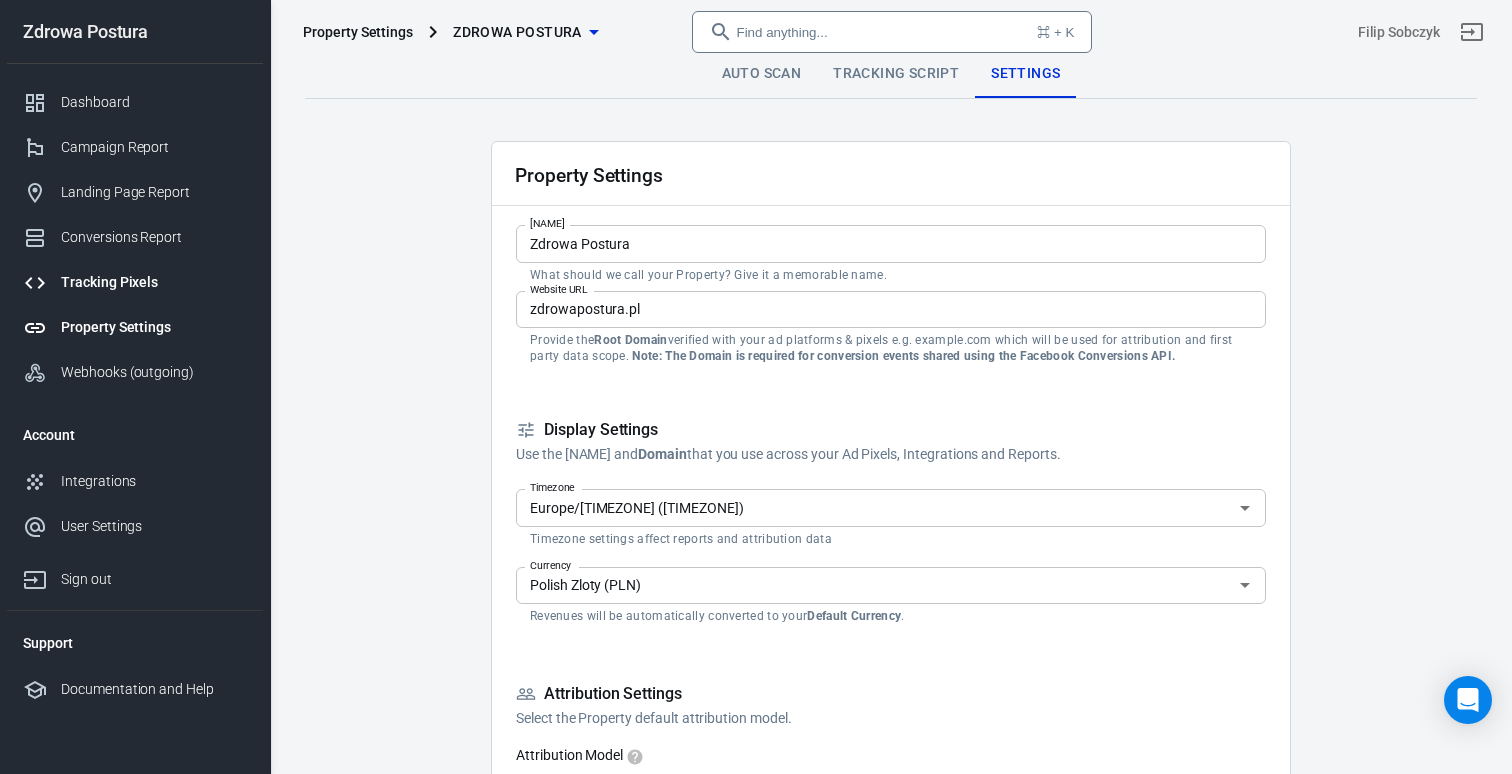 click on "Tracking Pixels" at bounding box center [154, 282] 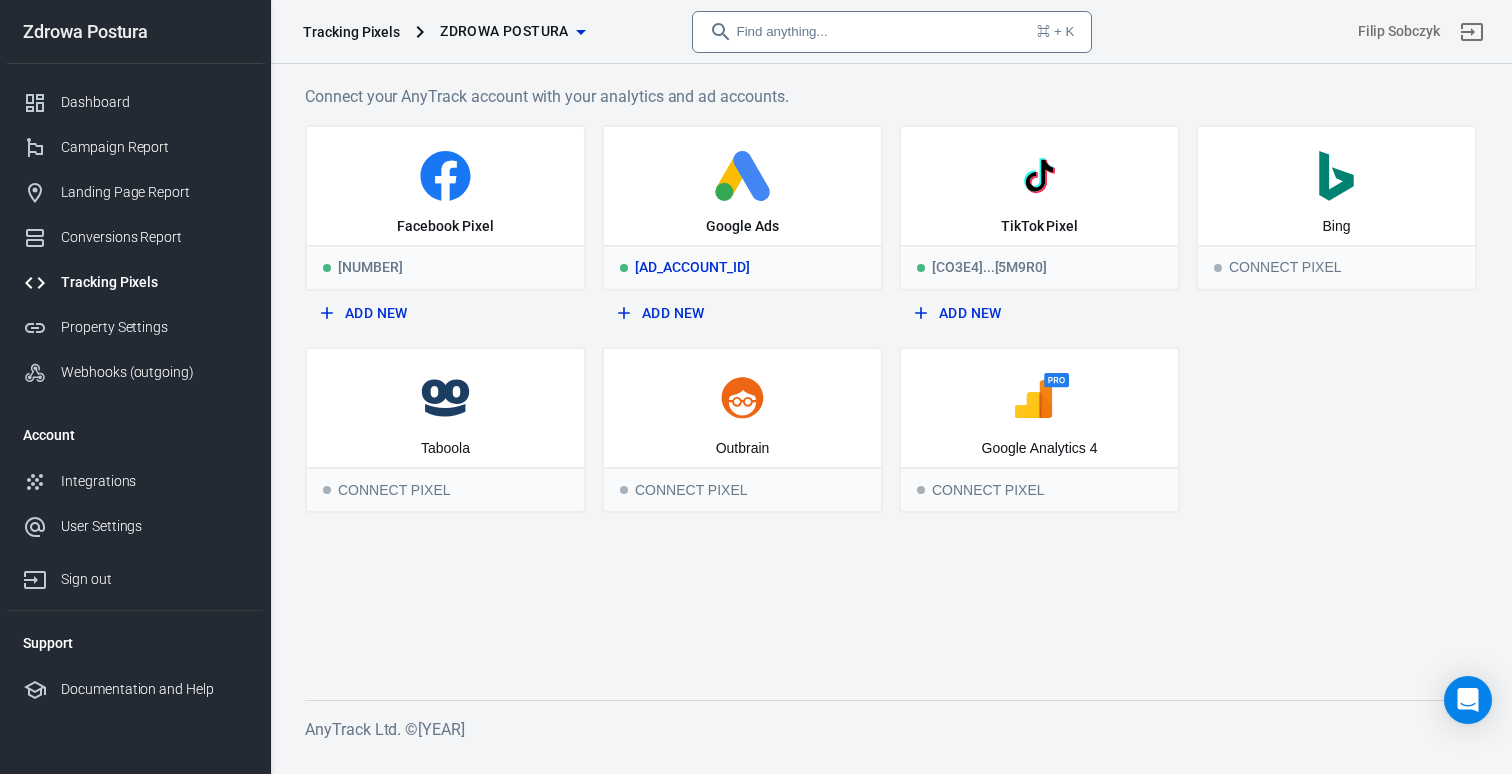 click at bounding box center (724, 192) 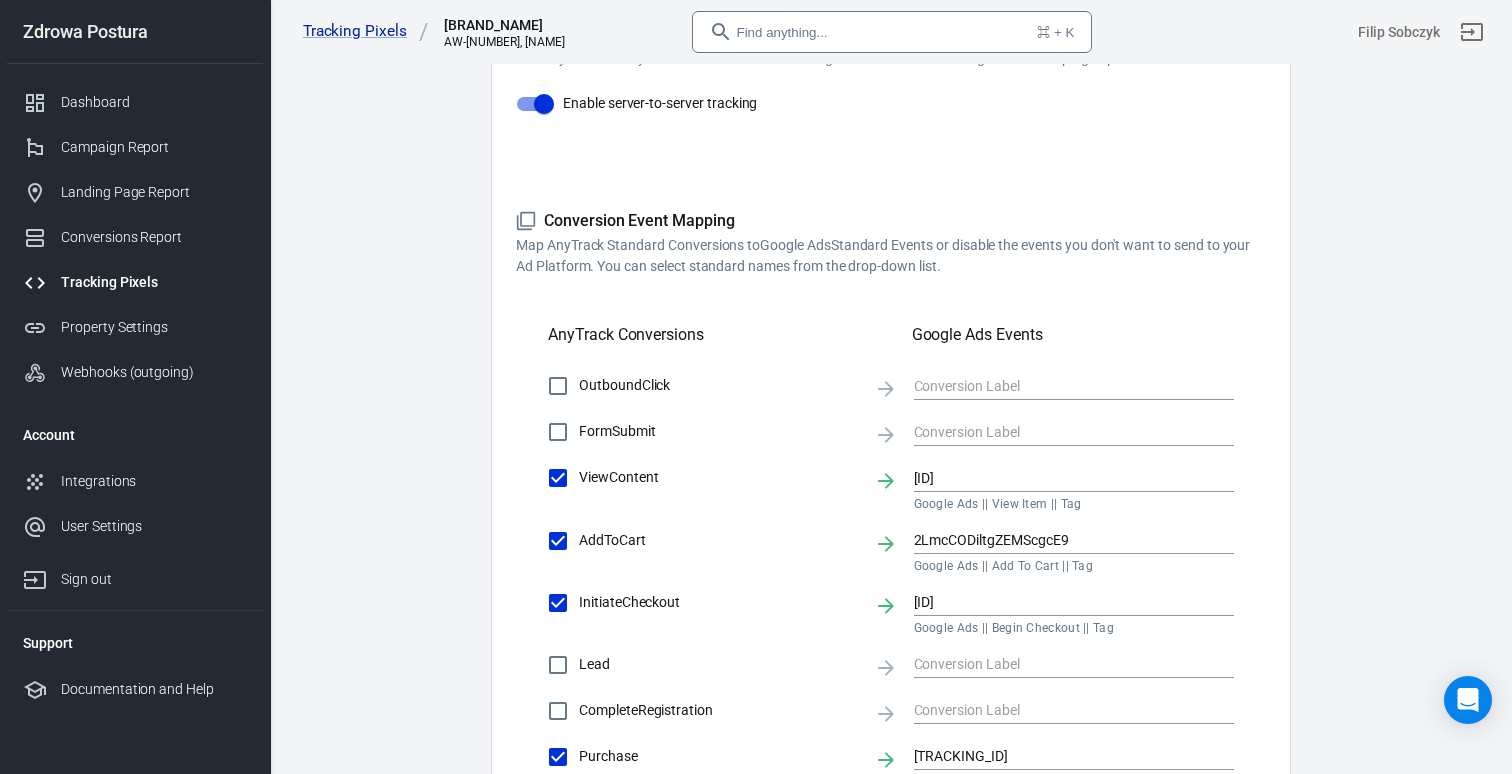 scroll, scrollTop: 0, scrollLeft: 0, axis: both 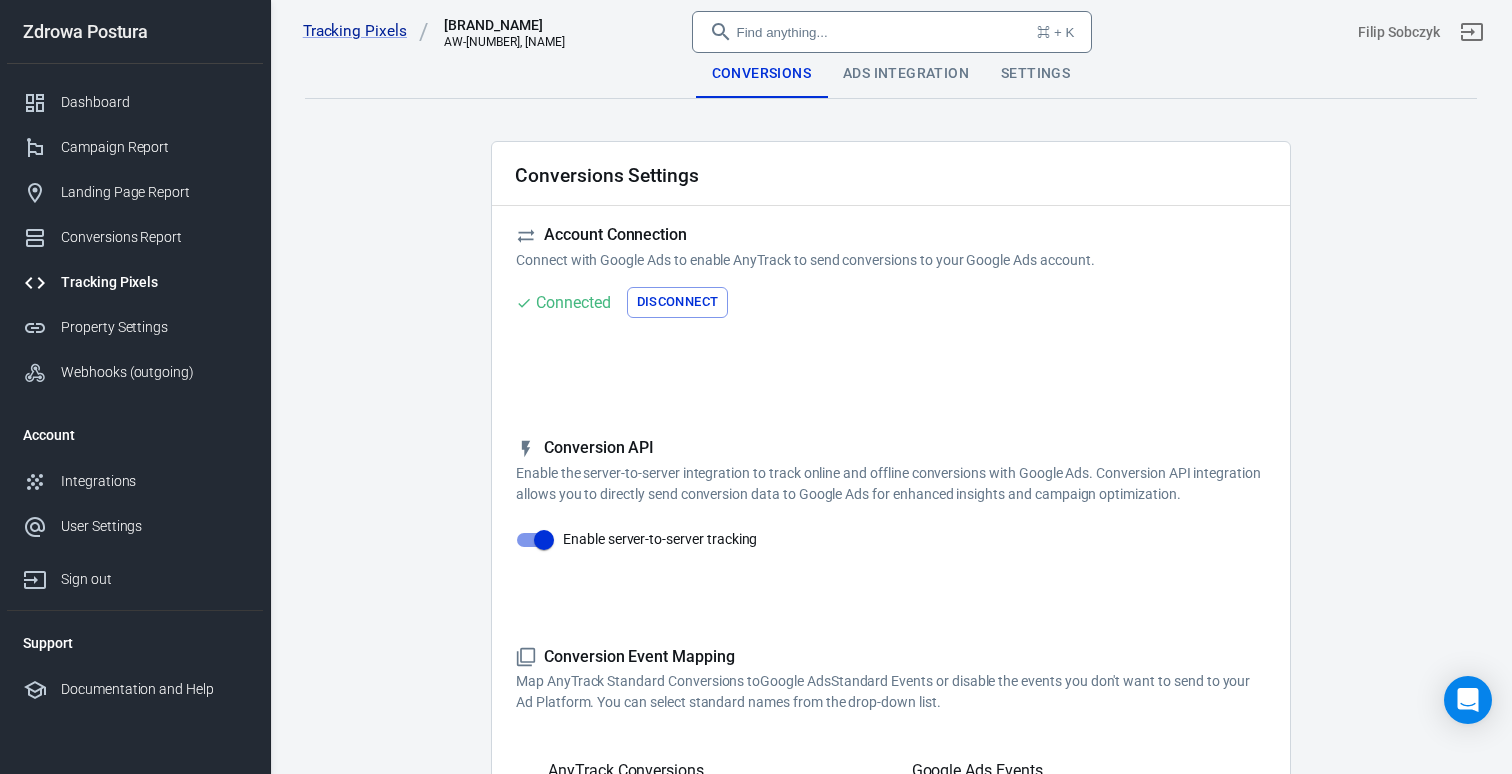 click on "Account Connection Connect with Google Ads to enable AnyTrack to send conversions to your Google Ads account. Connected Disconnect Reminder: Don't forget to   add the recommended UTM Tracking Template to your ads   and verify your ads settings. Event Deduplication Disable or remove any TikTok Pixel Code from your website in order to benefit from accurate Conversion Deduplication. Conversion API Enable the server-to-server integration to track online and offline conversions with Google Ads. Conversion API integration allows you to directly send conversion data to Google Ads for enhanced insights and campaign optimization. Enable server-to-server tracking Please Note: All conversions are sent to your Ad Pixels & Conversion API in Real Time, however the attribution is processed and affected by each ad platform attribution windows, limitations and data privacy restrictions.   Learn more »   Conversion Event Mapping Map AnyTrack Standard Conversions to  Google Ads AnyTrack Conversions Google Ads Events FormSubmit" at bounding box center (891, 859) 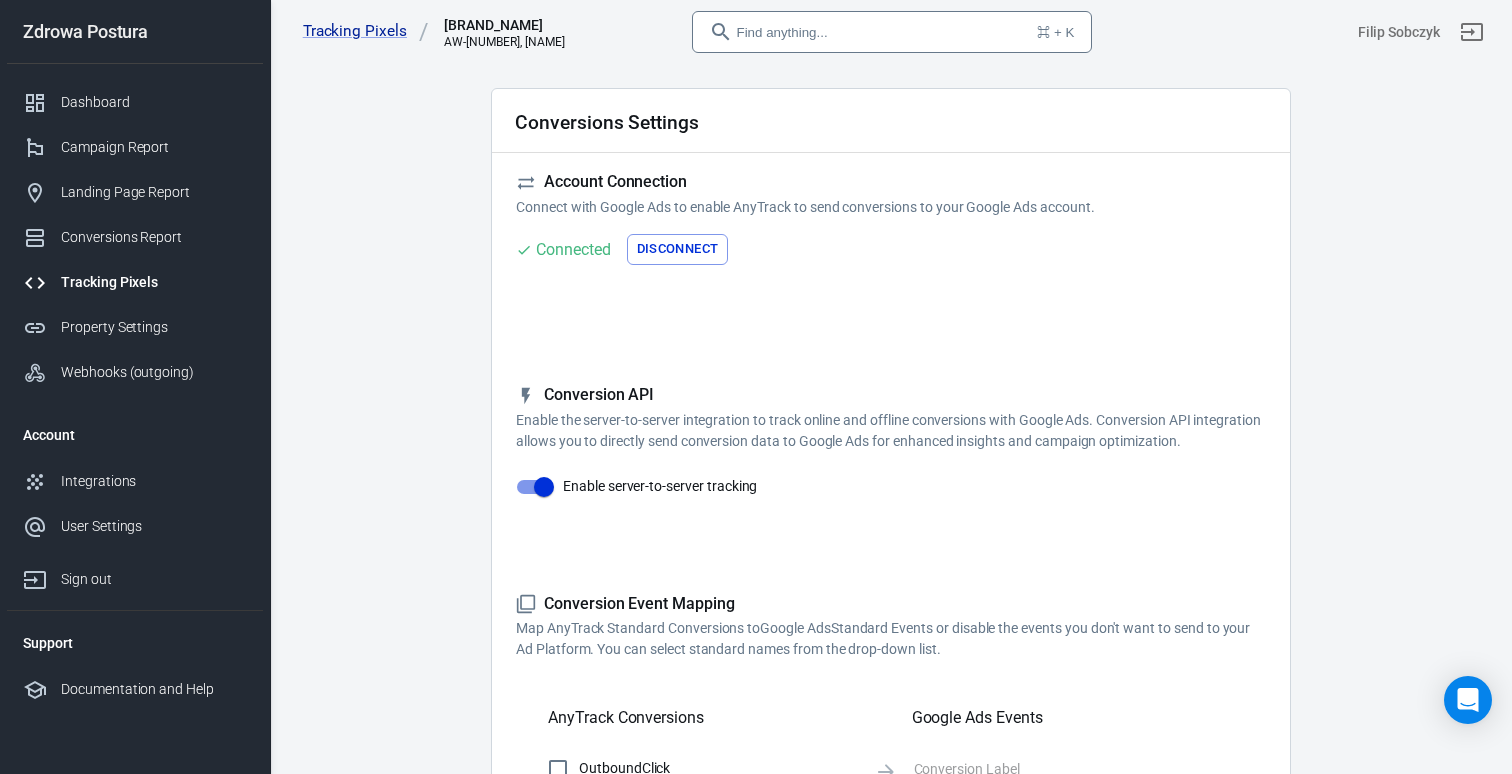 scroll, scrollTop: 0, scrollLeft: 0, axis: both 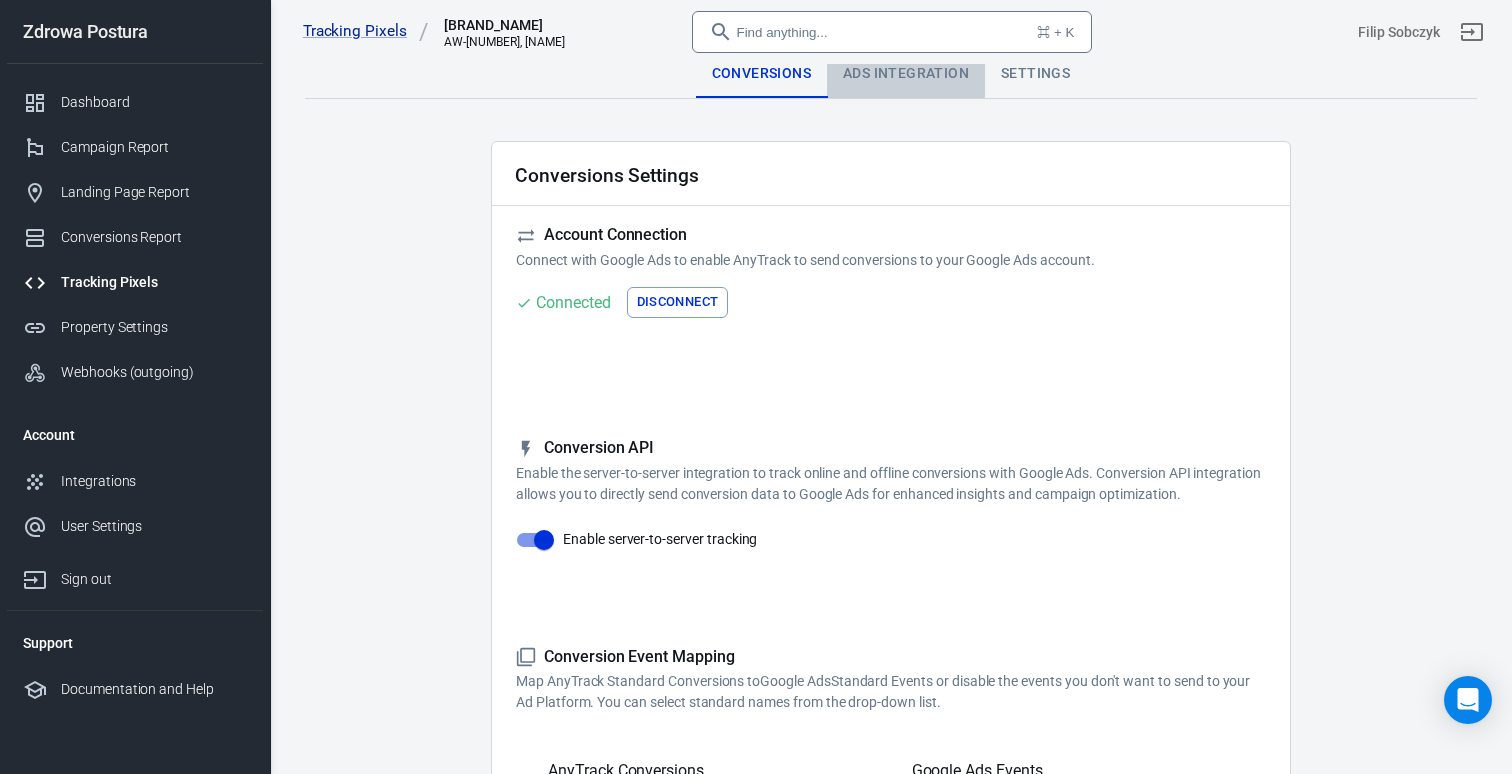 click on "Ads Integration" at bounding box center (906, 74) 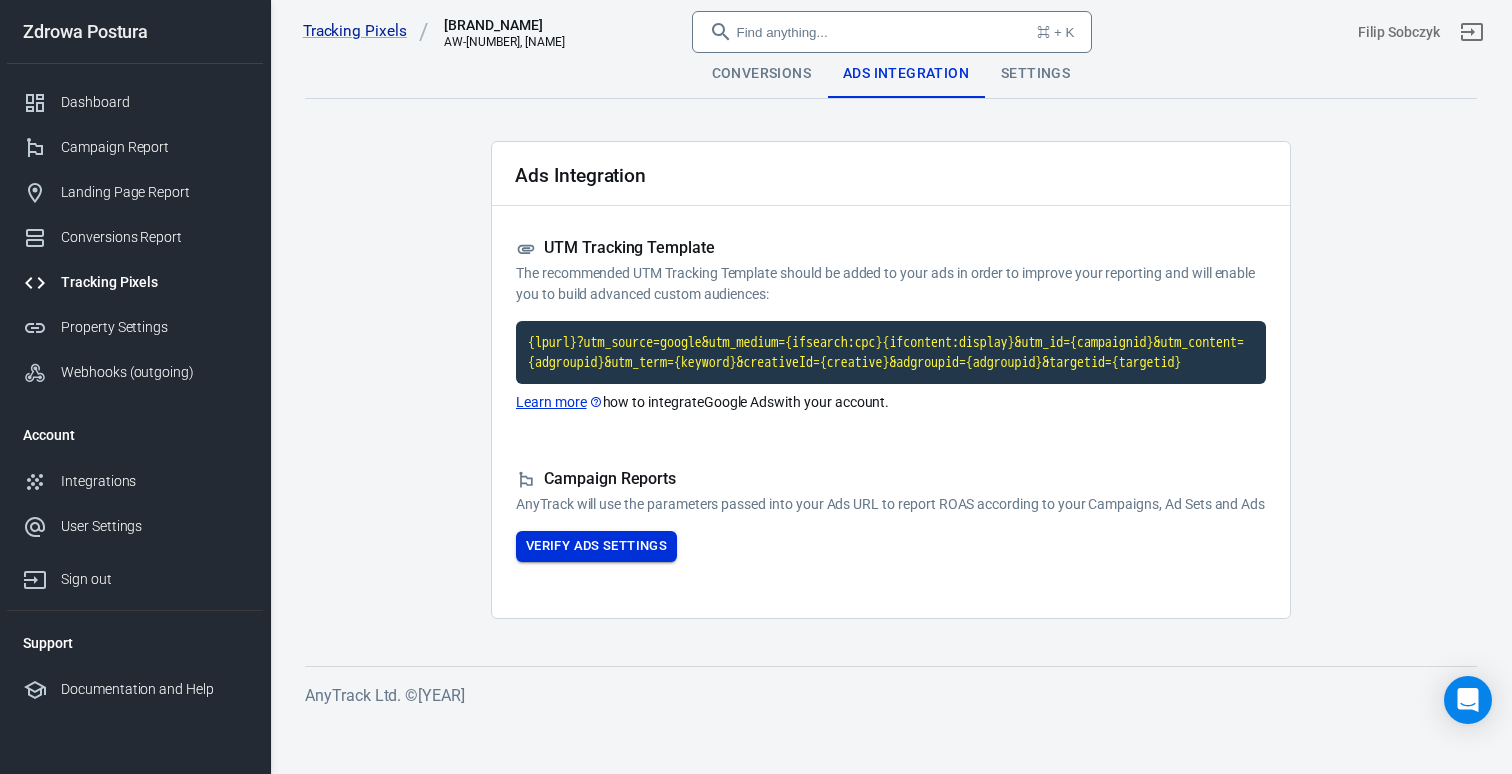 click on "Verify Ads Settings" at bounding box center (596, 546) 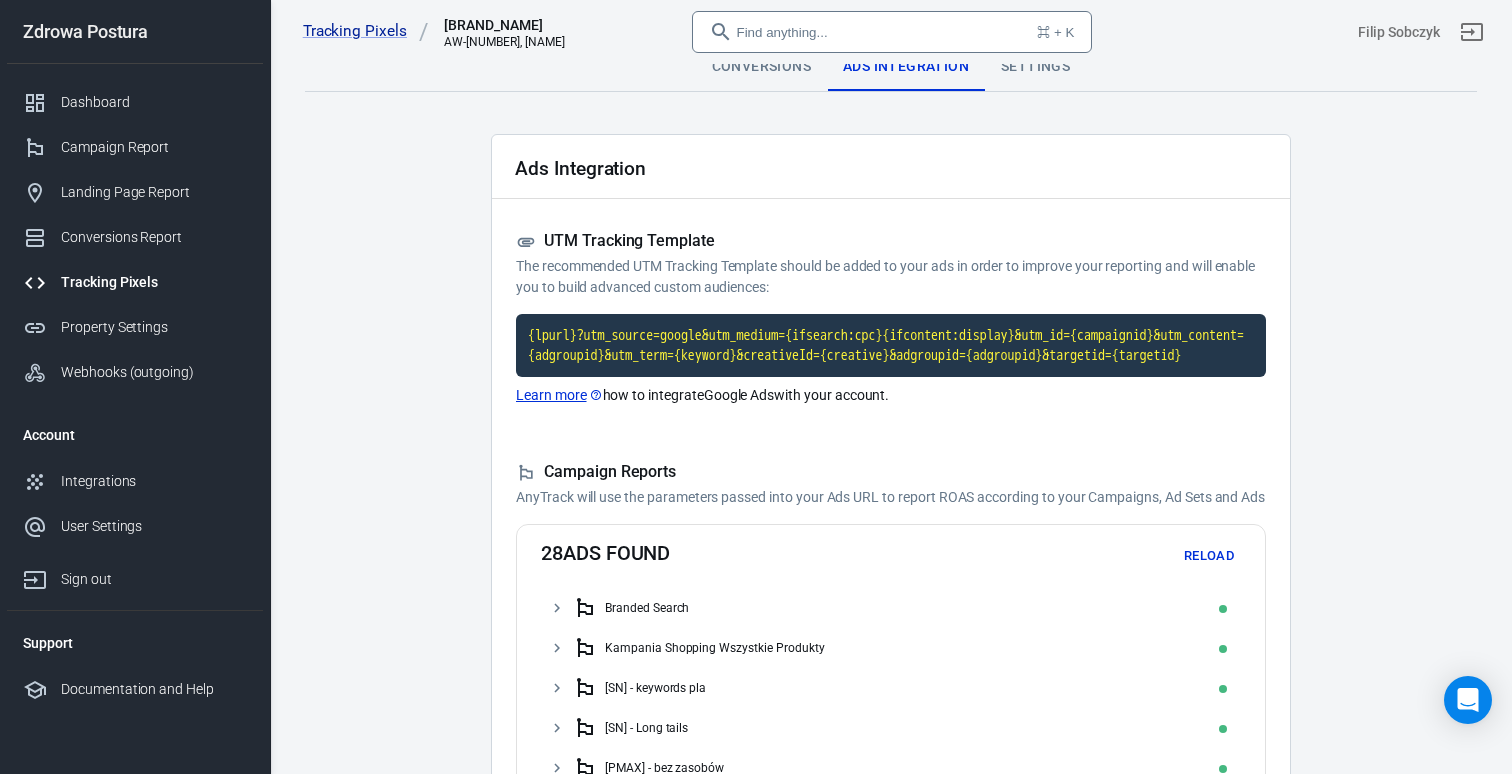 scroll, scrollTop: 222, scrollLeft: 0, axis: vertical 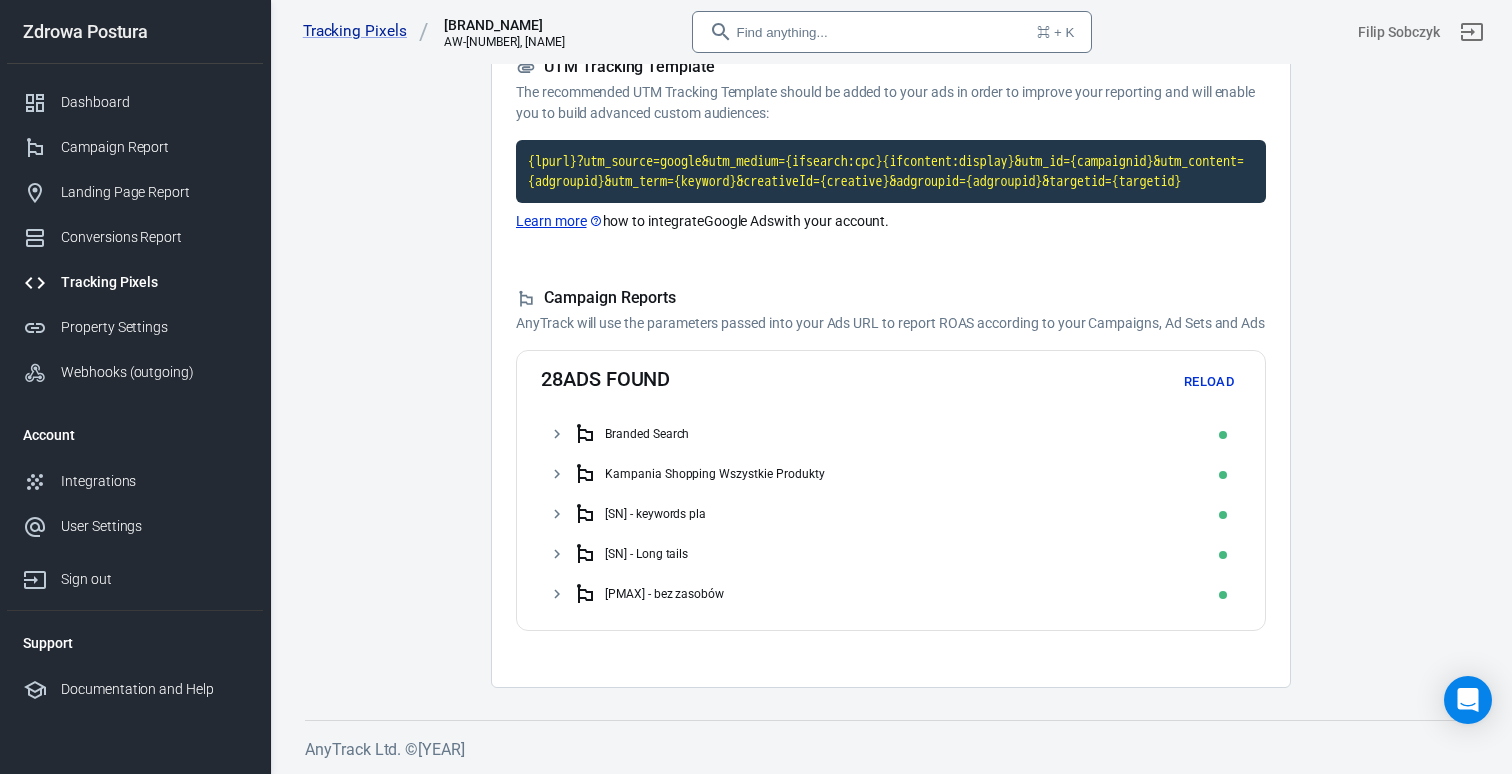 click at bounding box center [557, 594] 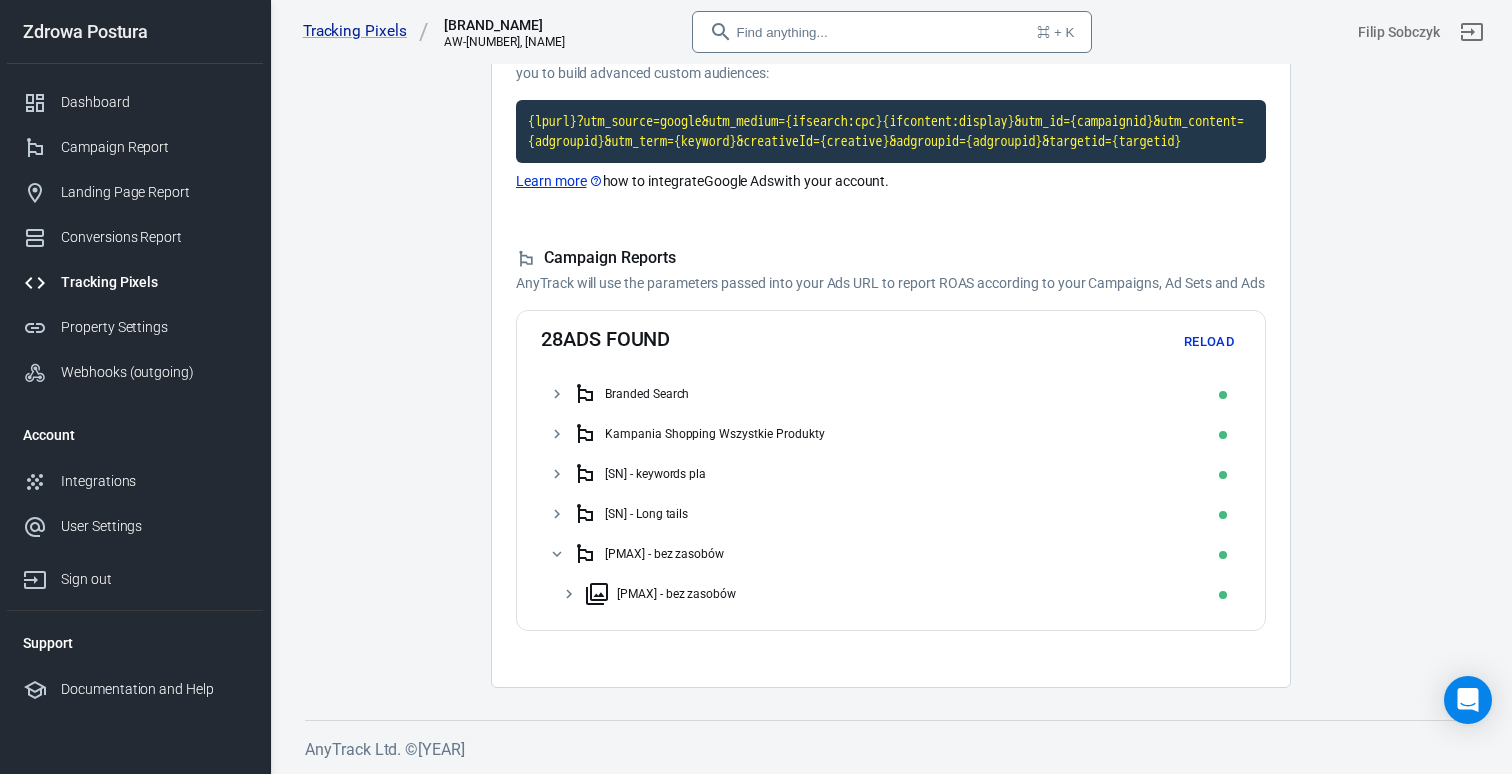type 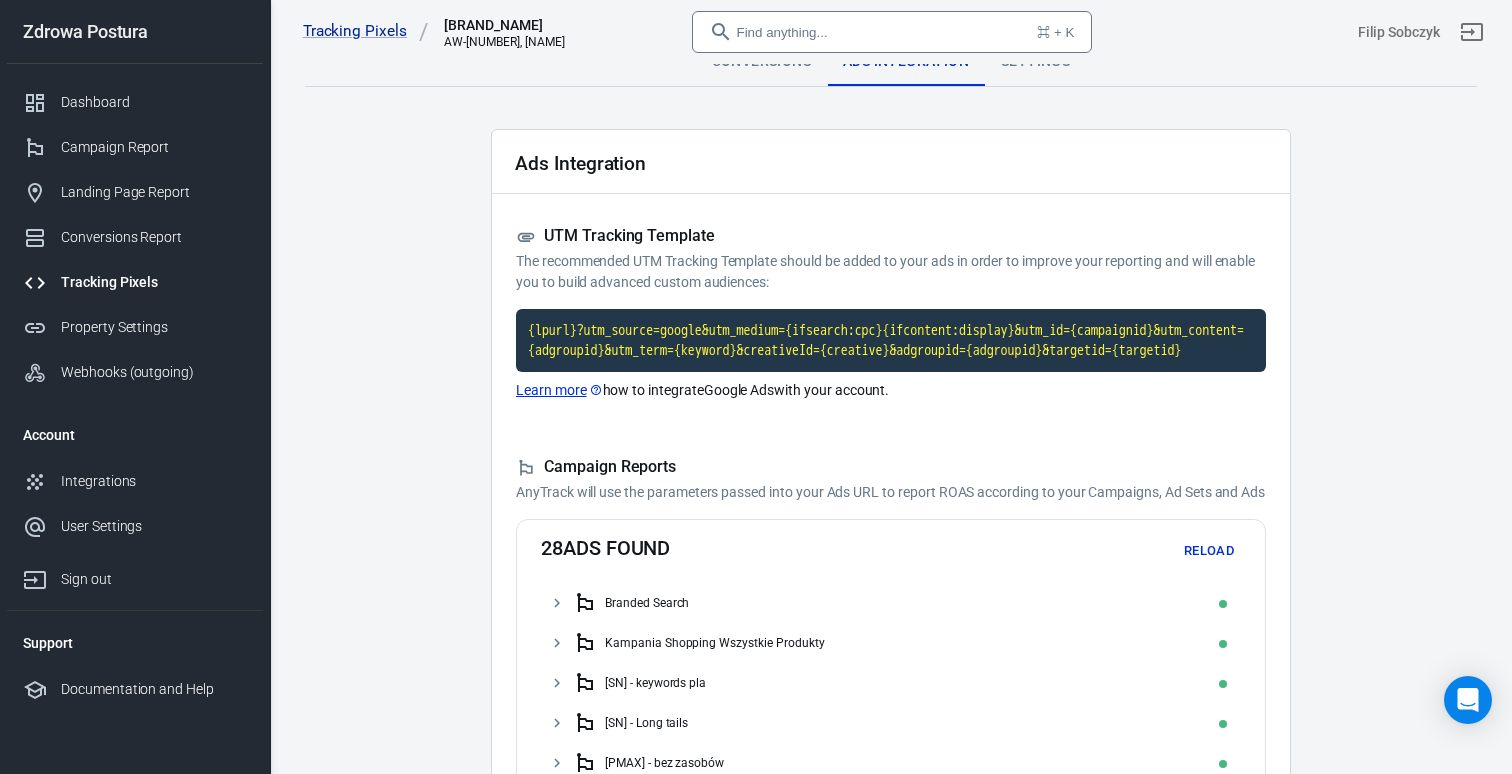 scroll, scrollTop: 0, scrollLeft: 0, axis: both 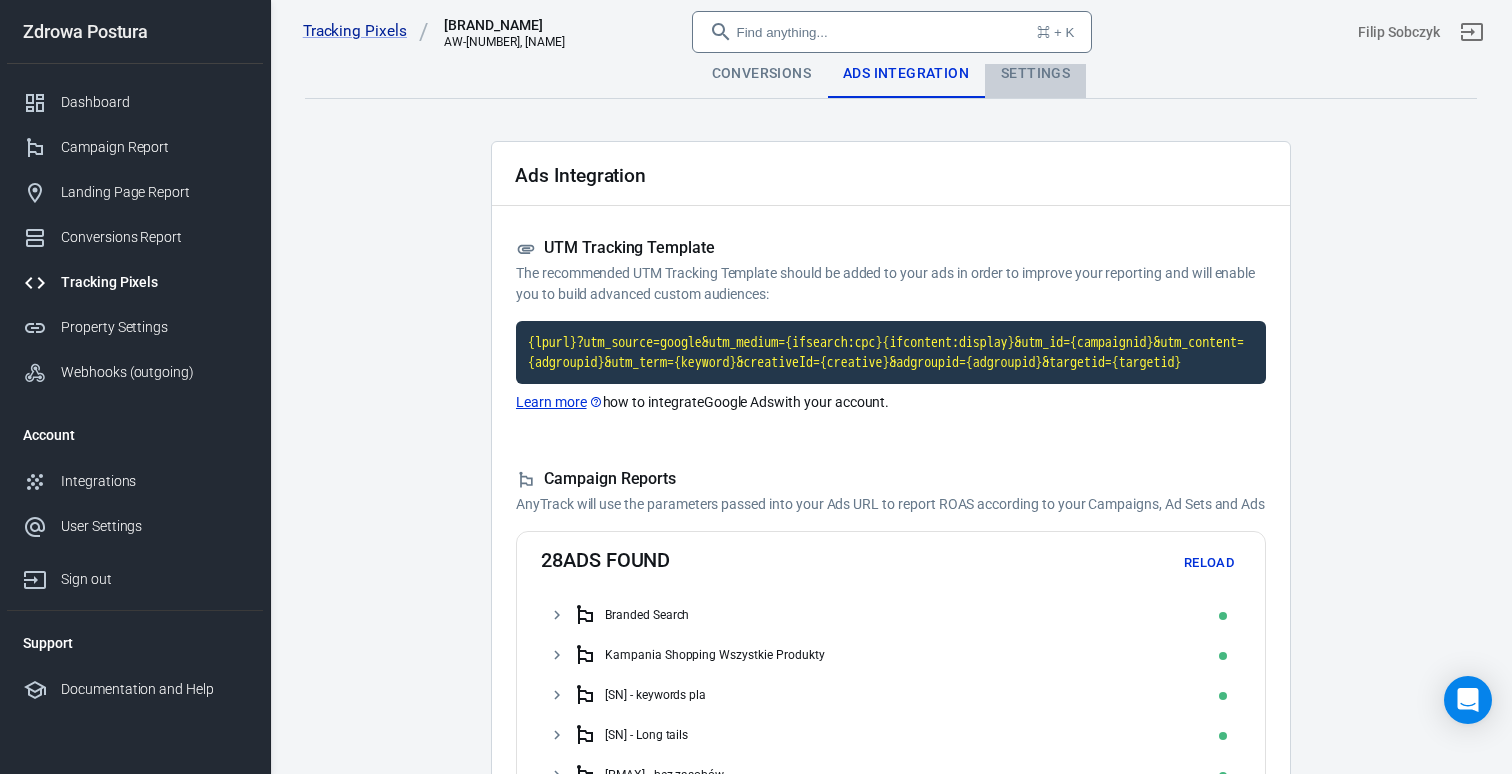 click on "Settings" at bounding box center [1035, 74] 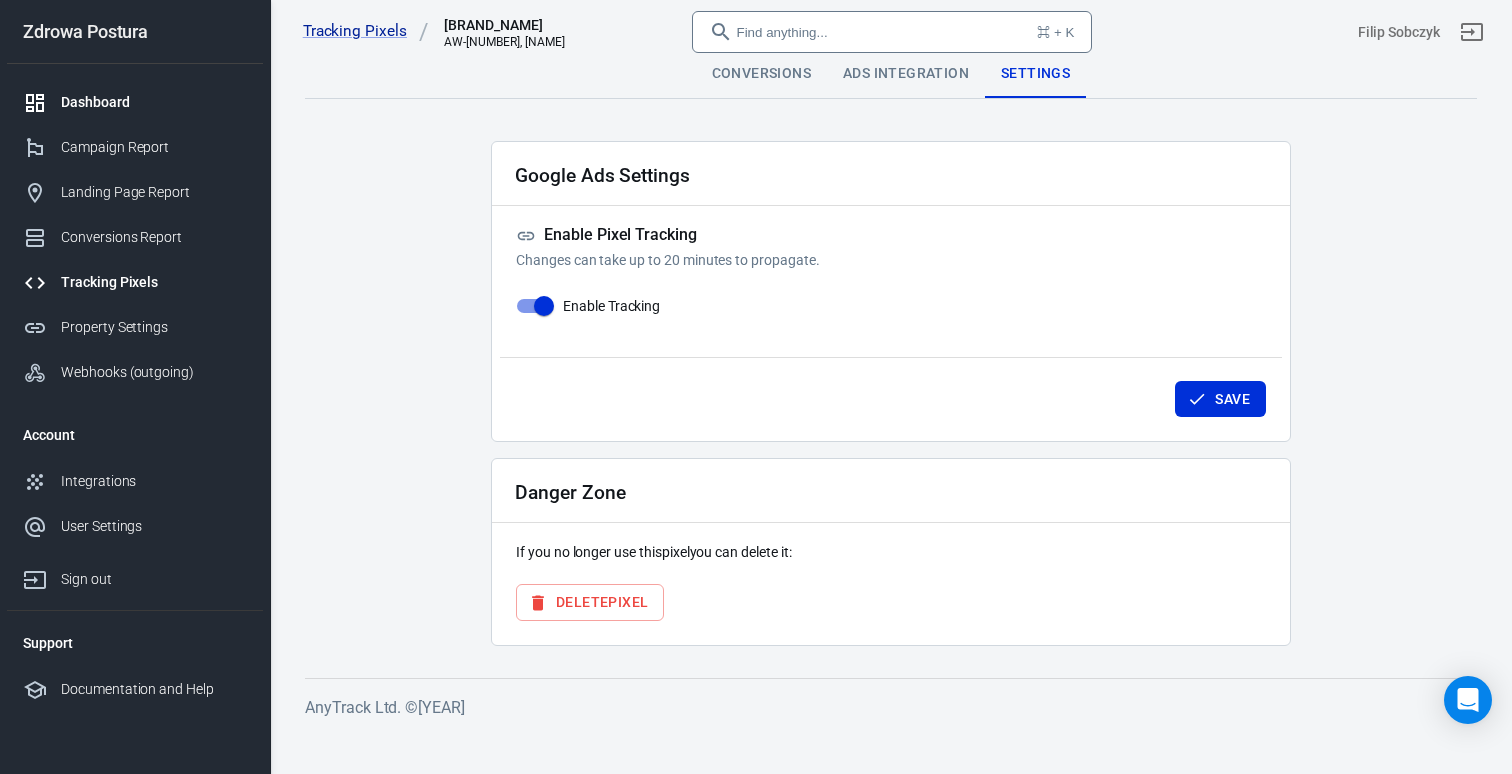 click on "Dashboard" at bounding box center (154, 102) 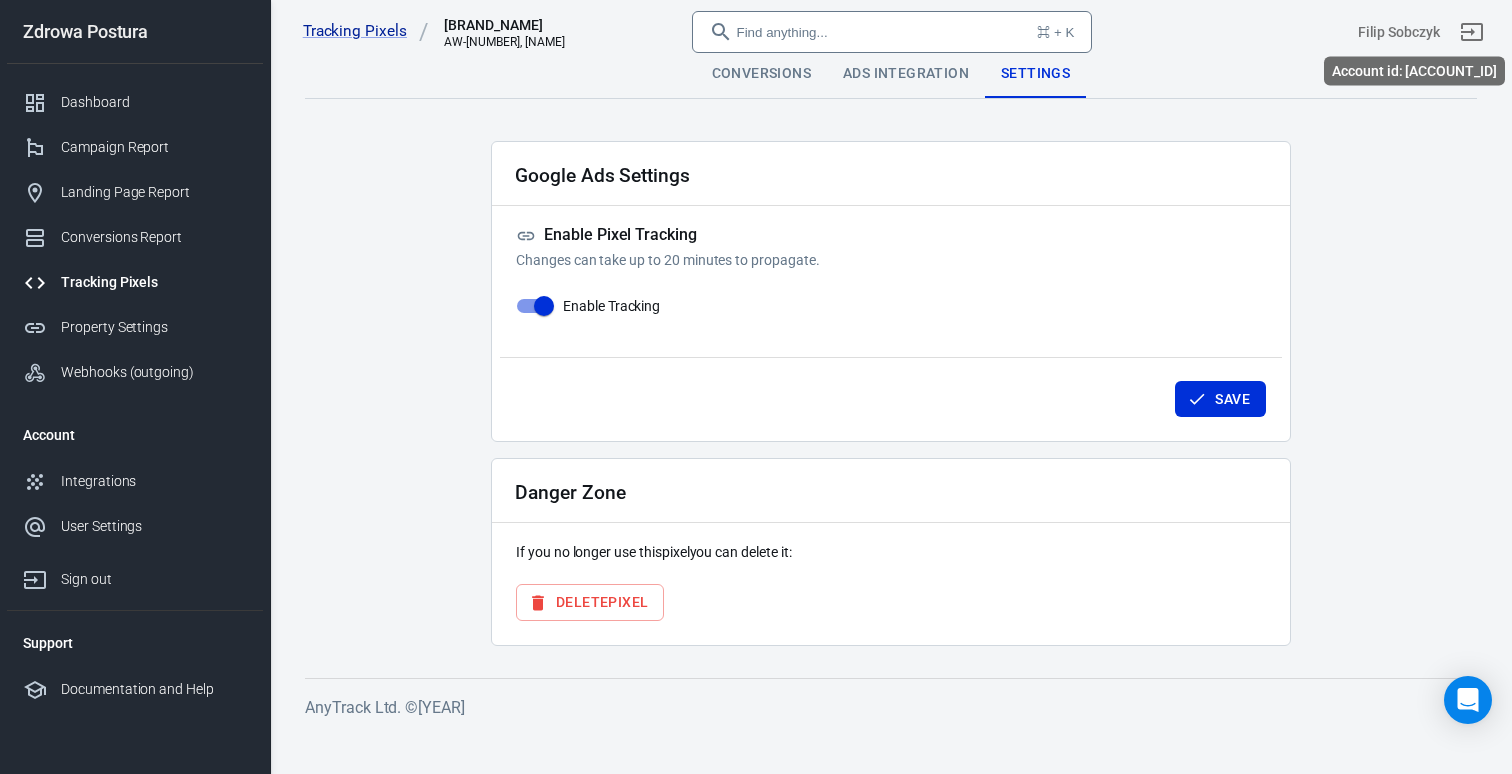 click on "Filip Sobczyk" at bounding box center (1399, 32) 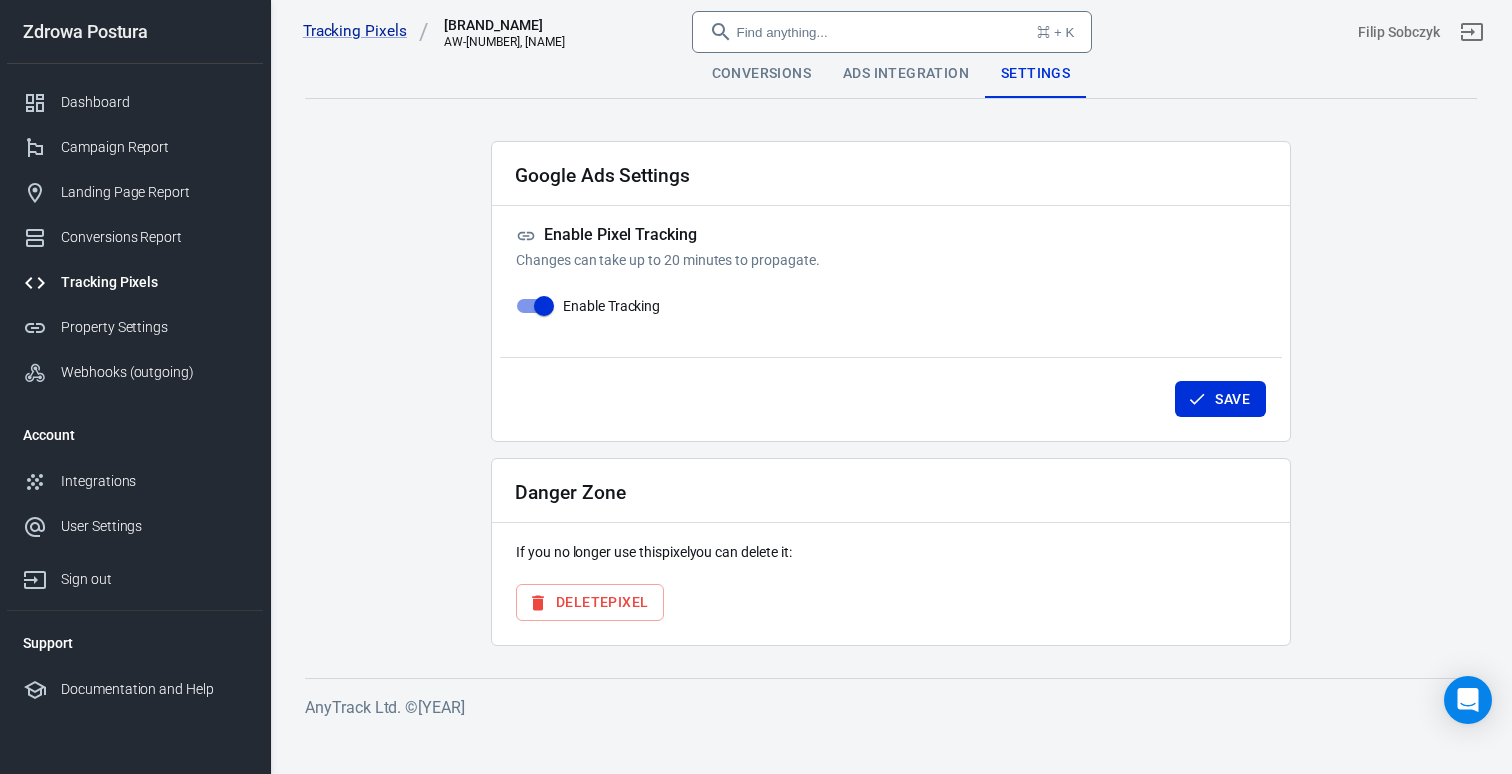 click at bounding box center [1472, 32] 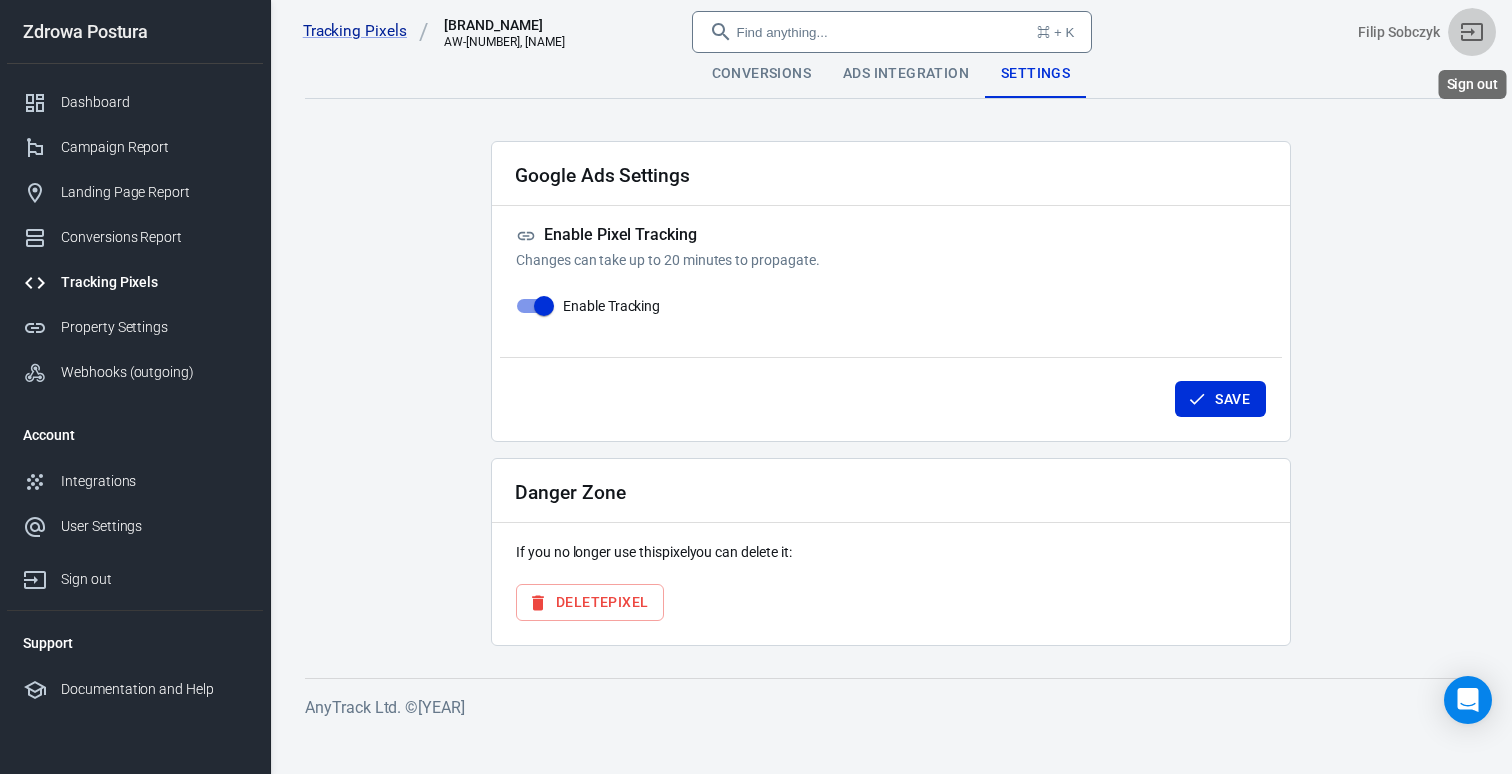 click at bounding box center [1472, 32] 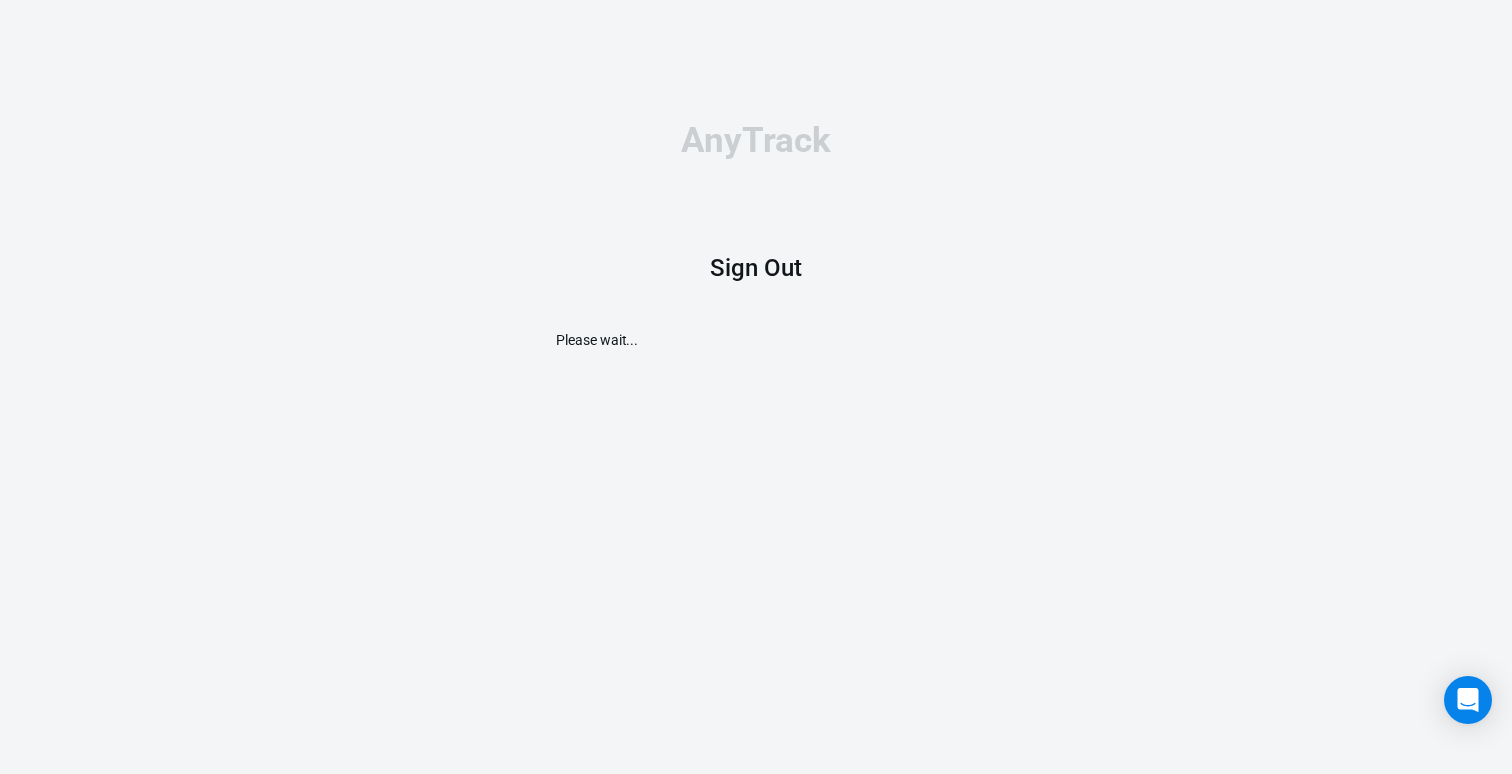 click on "AnyTrack Sign Out Please wait..." at bounding box center [756, 237] 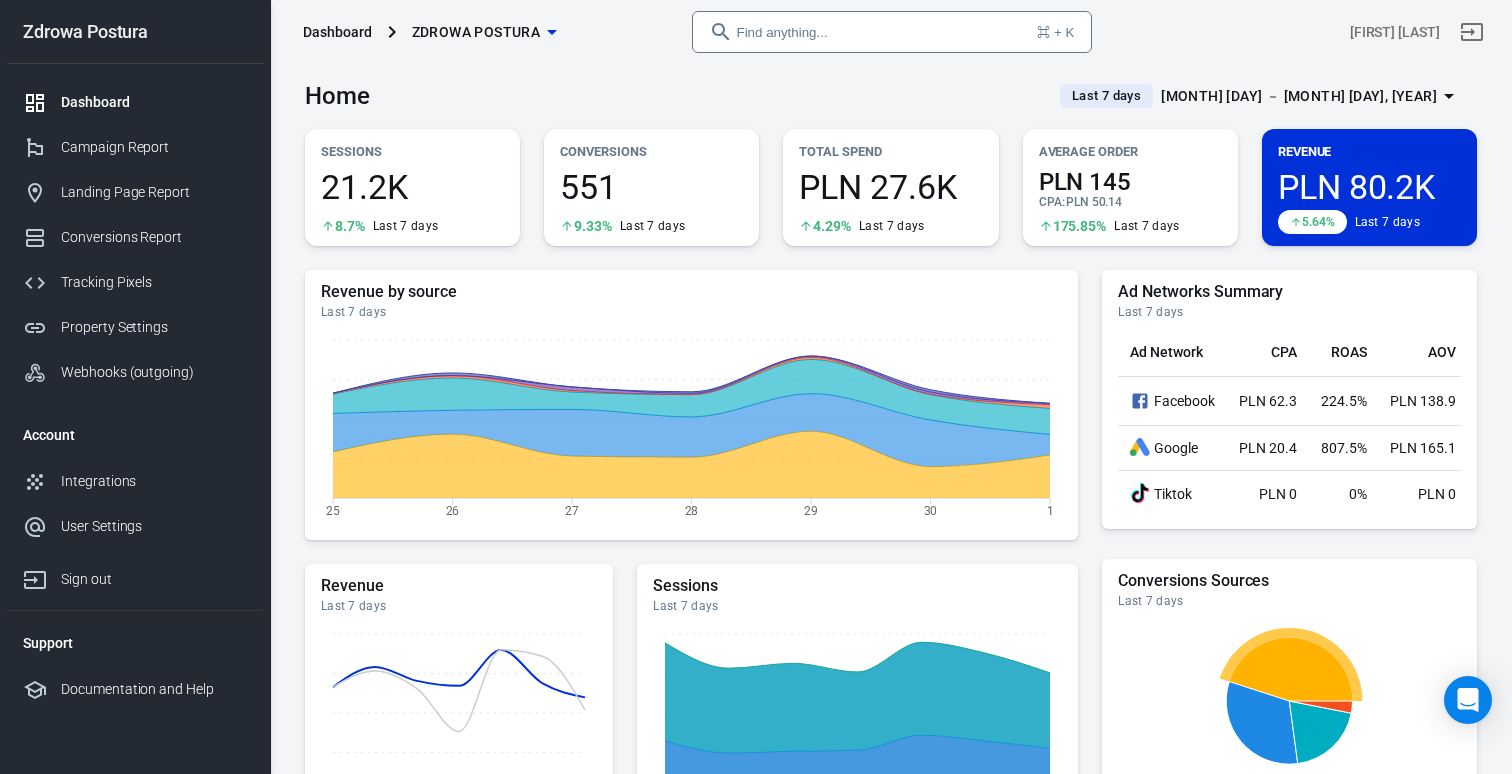 scroll, scrollTop: 0, scrollLeft: 0, axis: both 